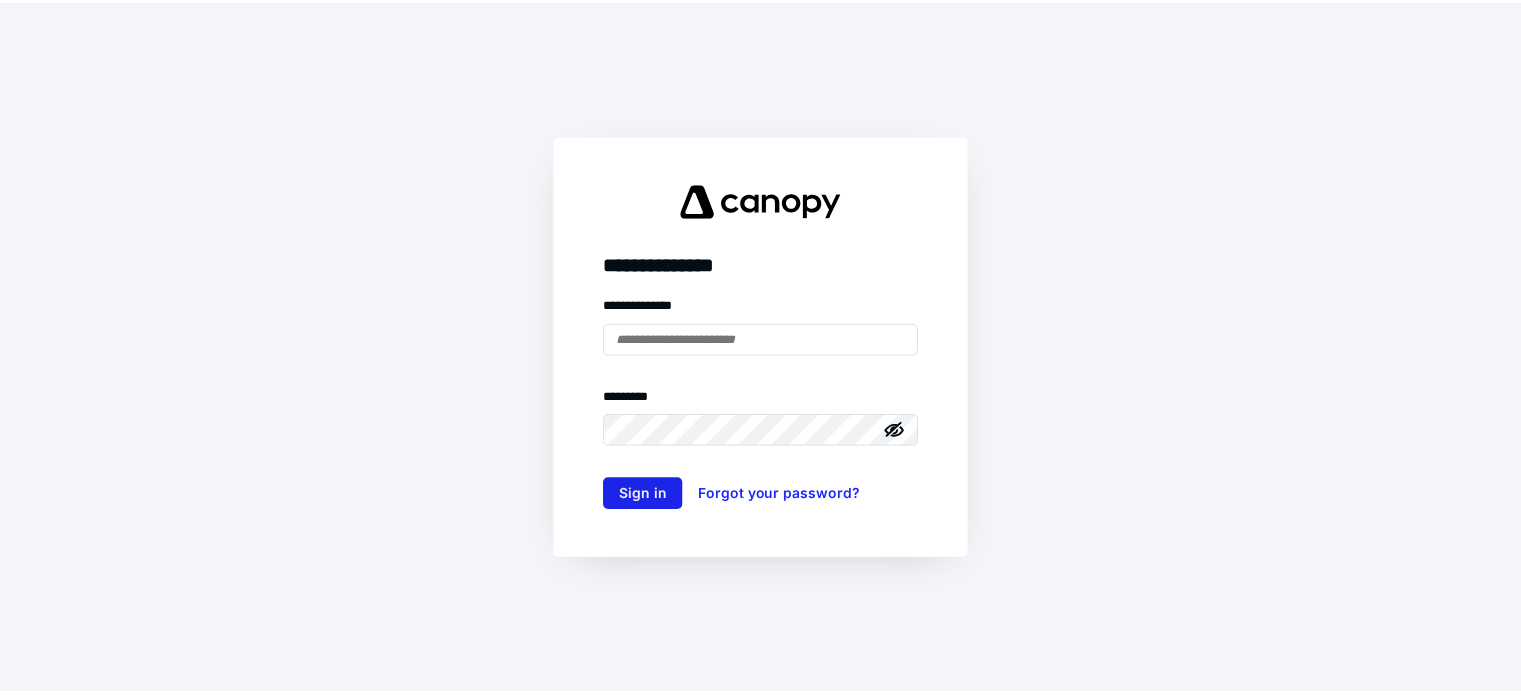 scroll, scrollTop: 0, scrollLeft: 0, axis: both 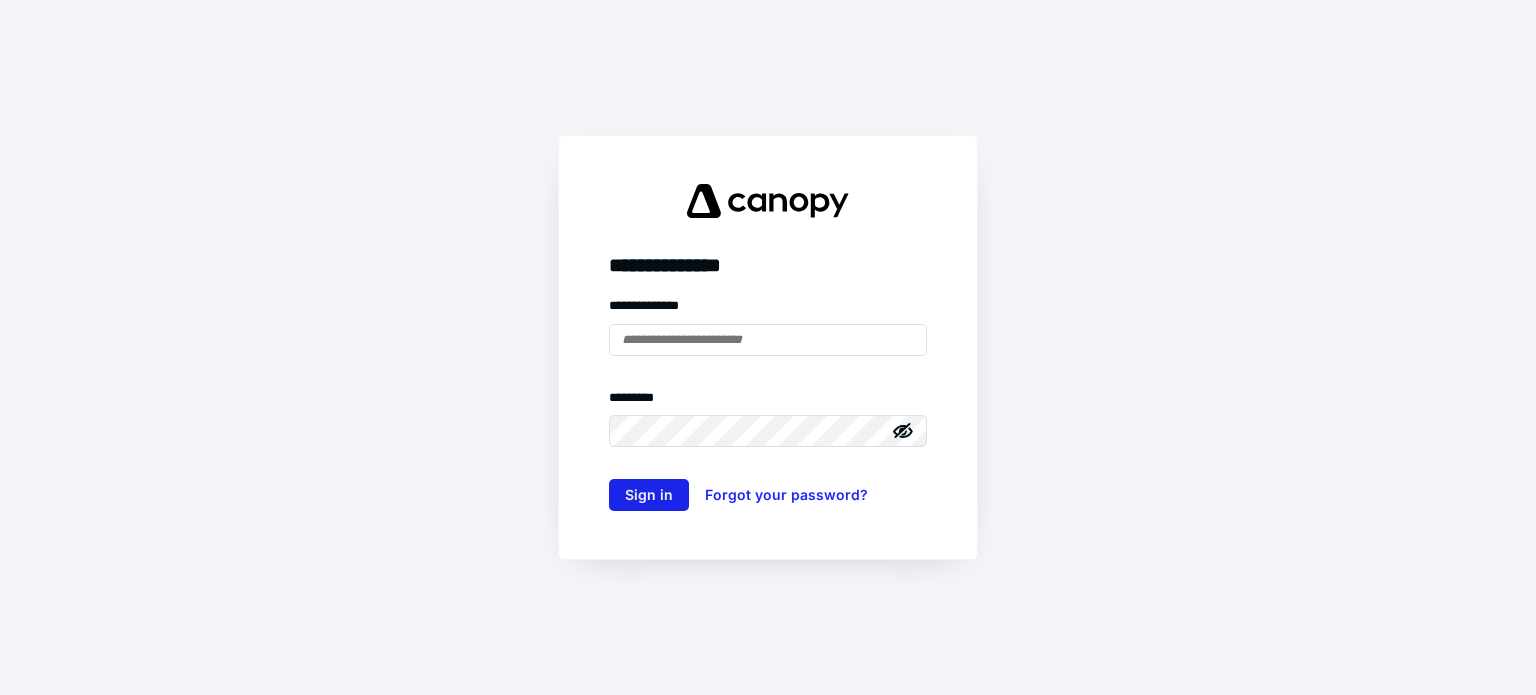 type on "**********" 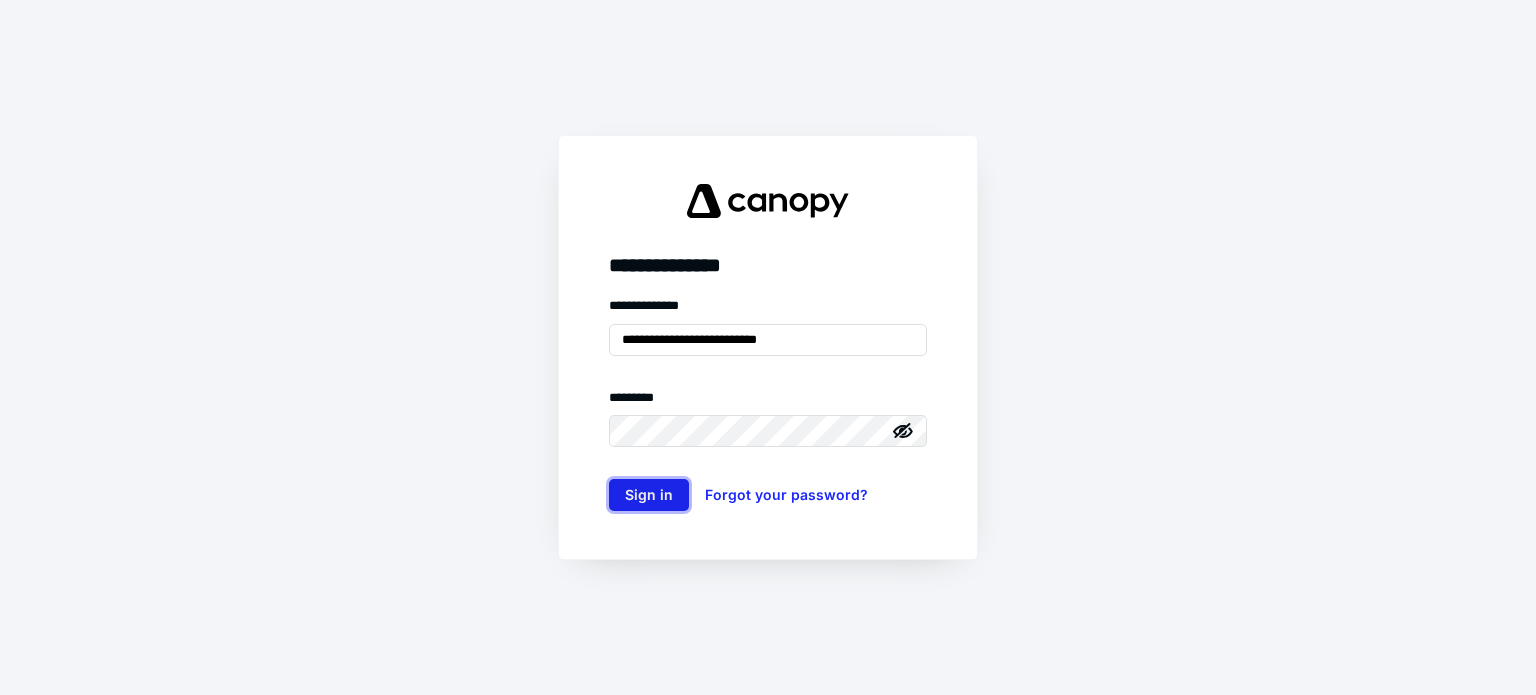 click on "Sign in" at bounding box center [649, 495] 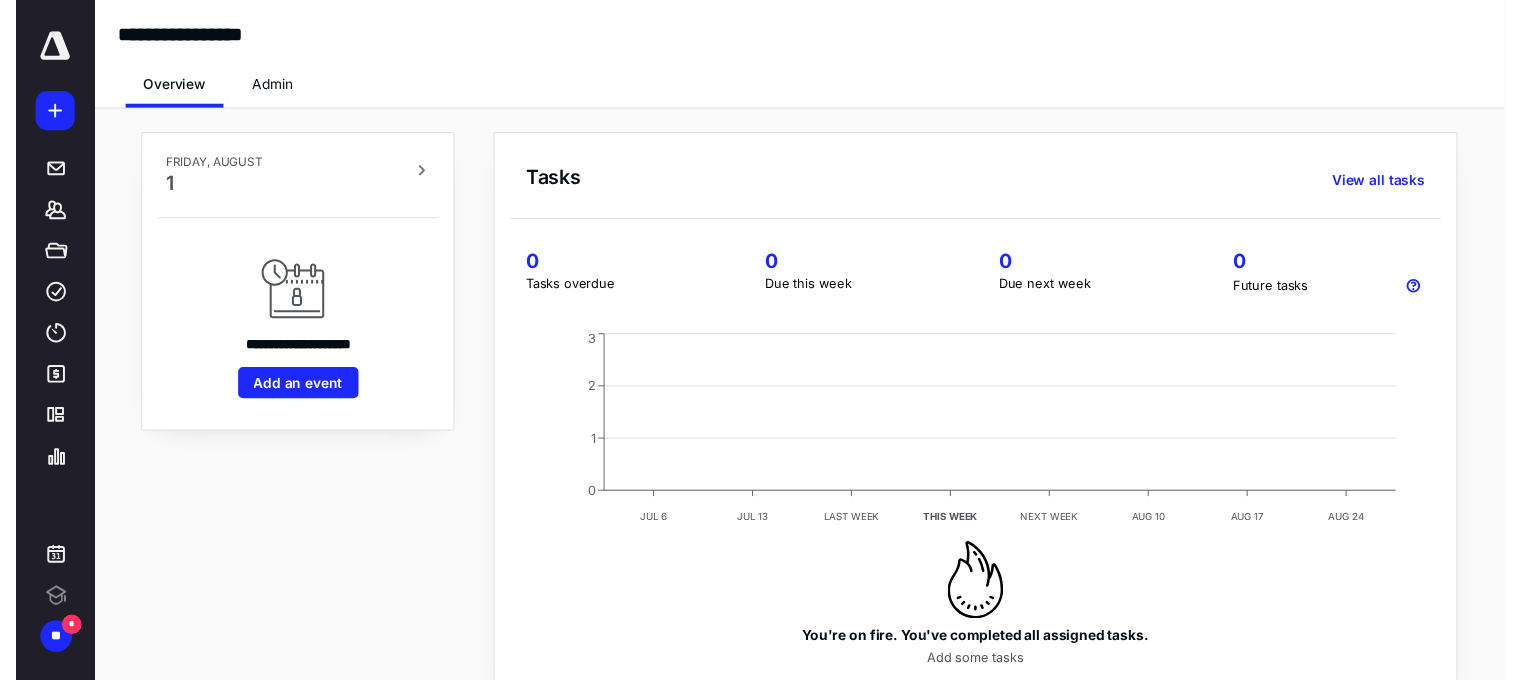 scroll, scrollTop: 0, scrollLeft: 0, axis: both 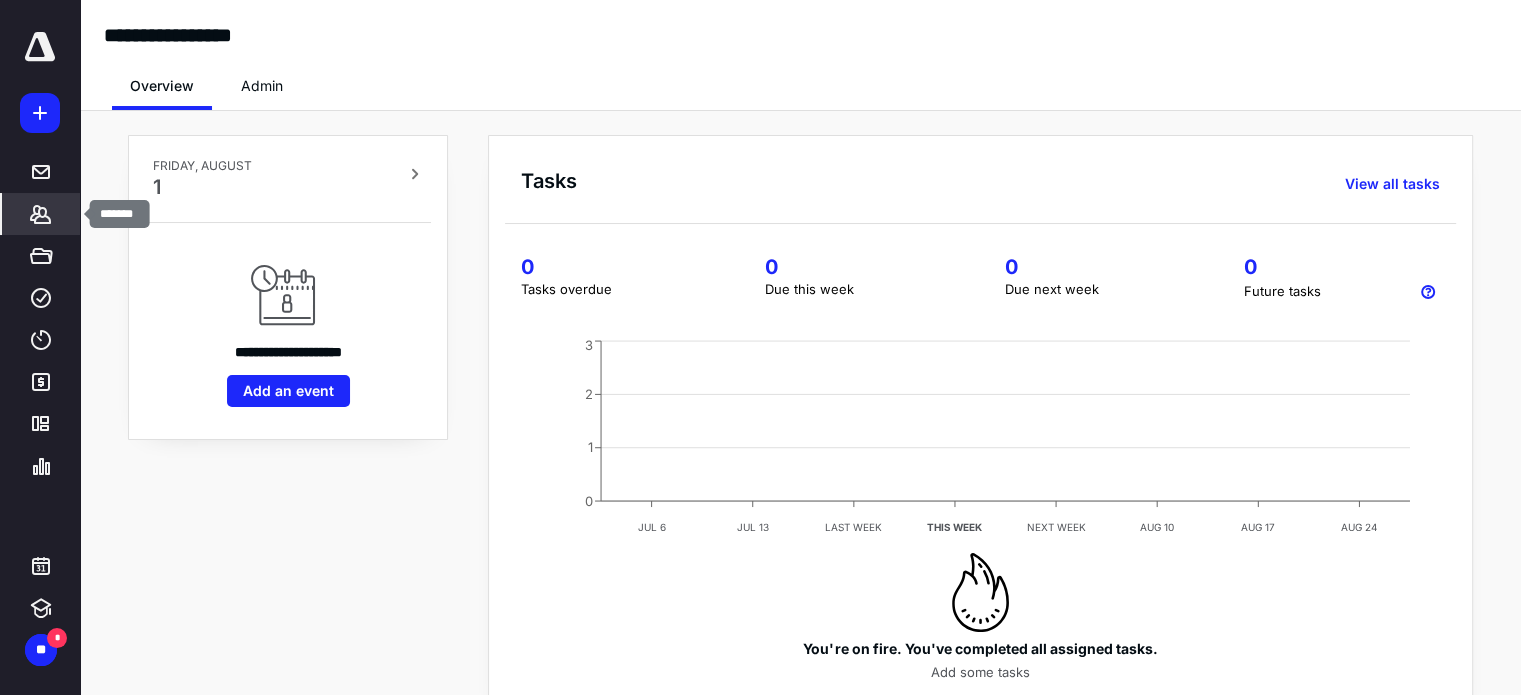 click on "*******" at bounding box center (41, 214) 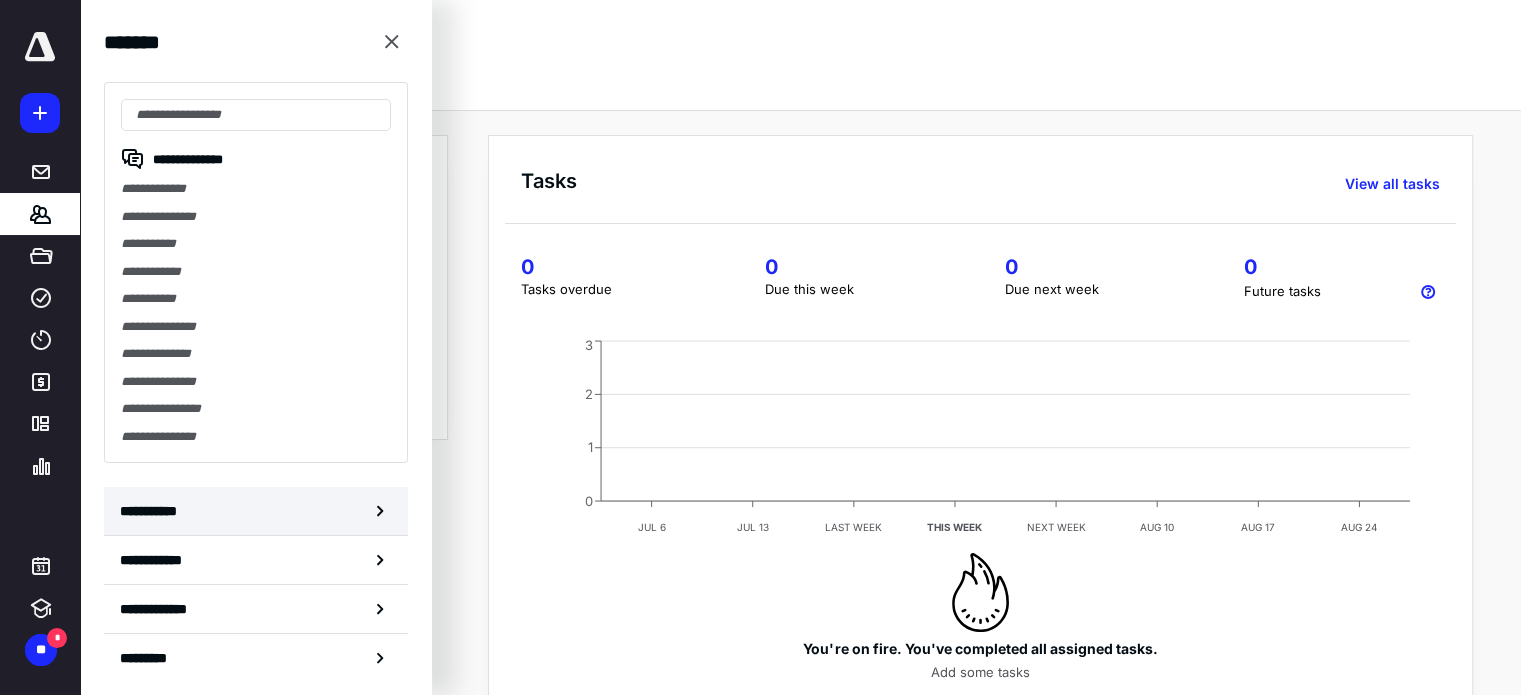 click on "**********" at bounding box center [256, 511] 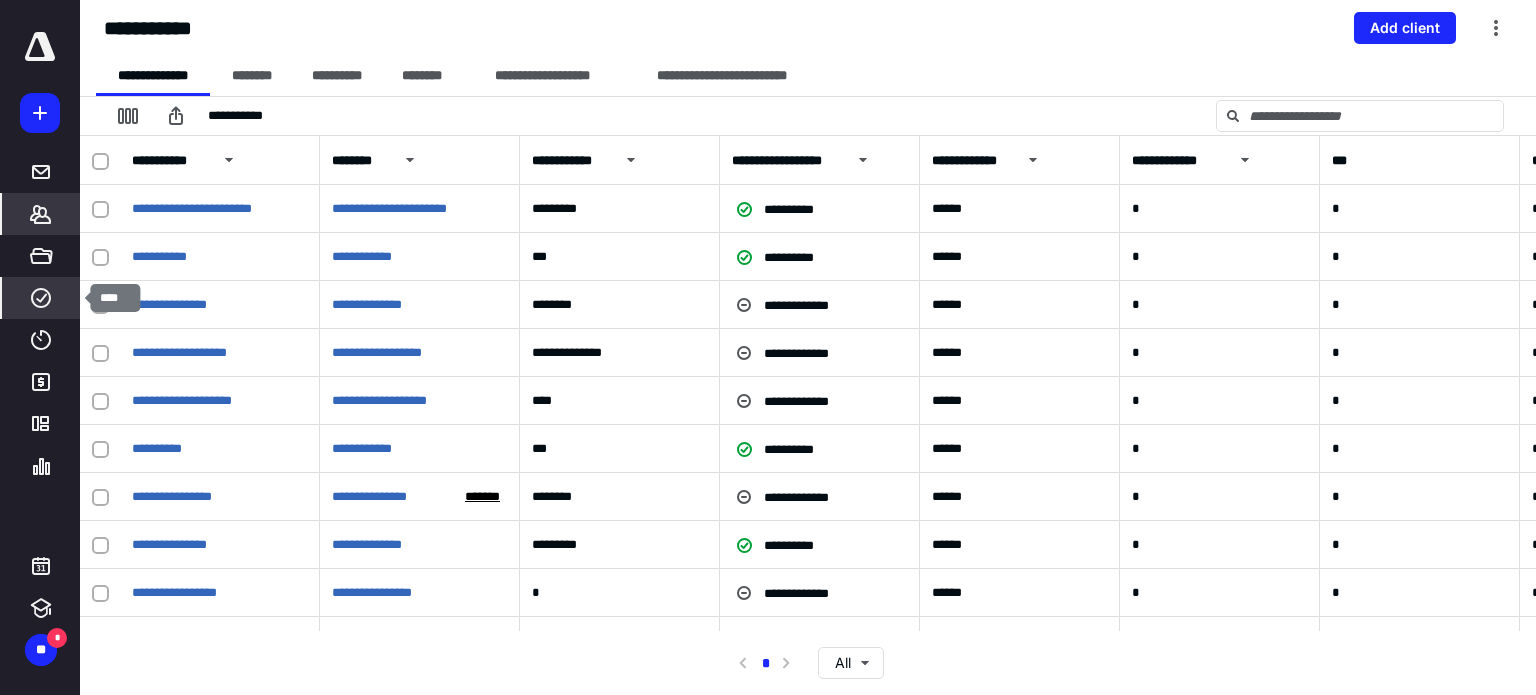 click on "****" at bounding box center (41, 298) 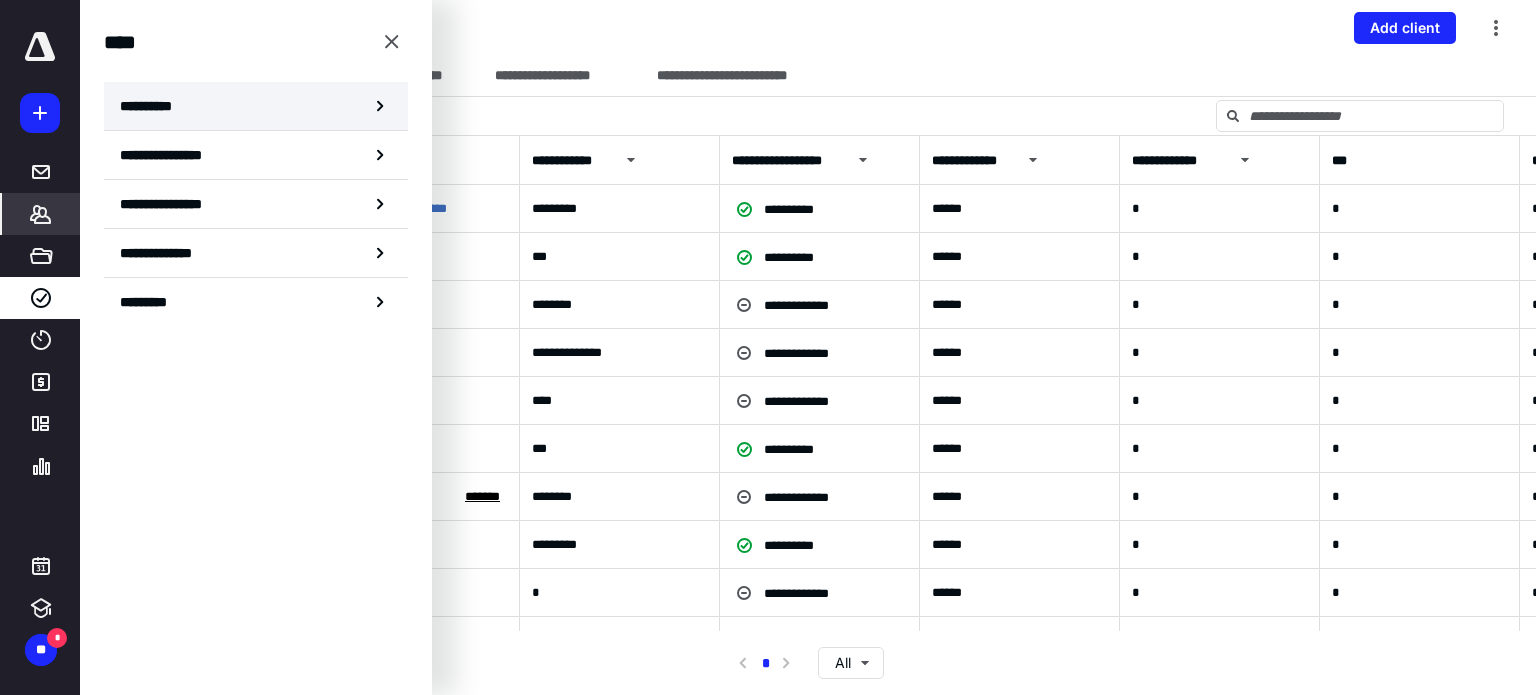 click on "**********" at bounding box center [256, 106] 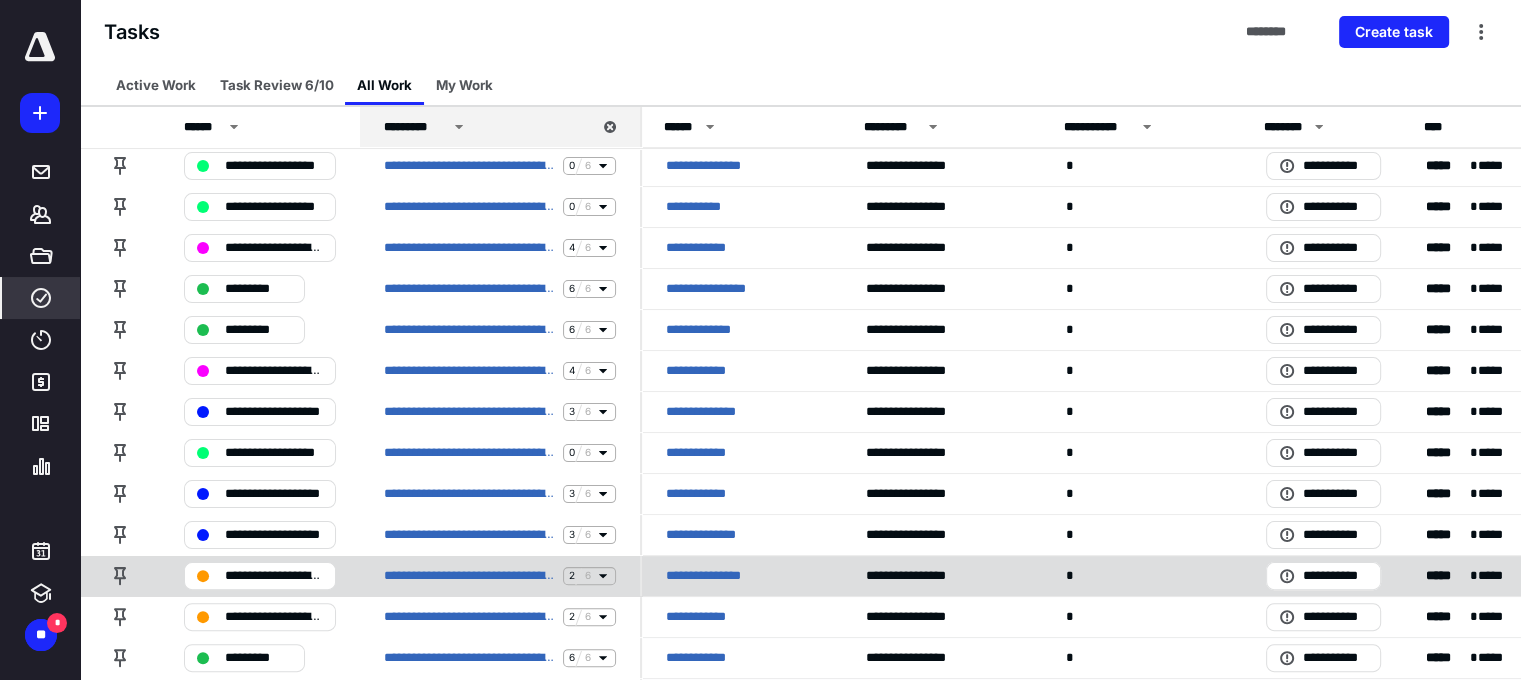scroll, scrollTop: 331, scrollLeft: 0, axis: vertical 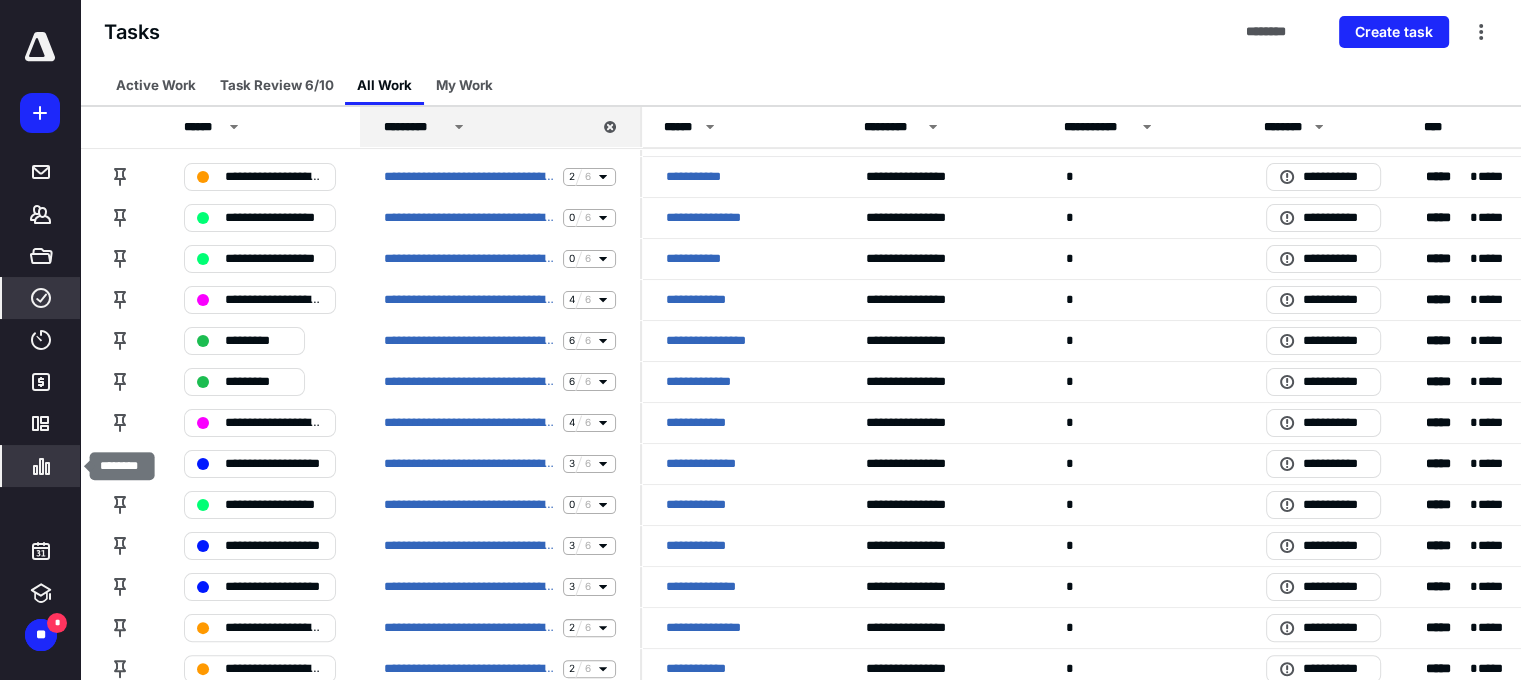click on "********" at bounding box center [41, 466] 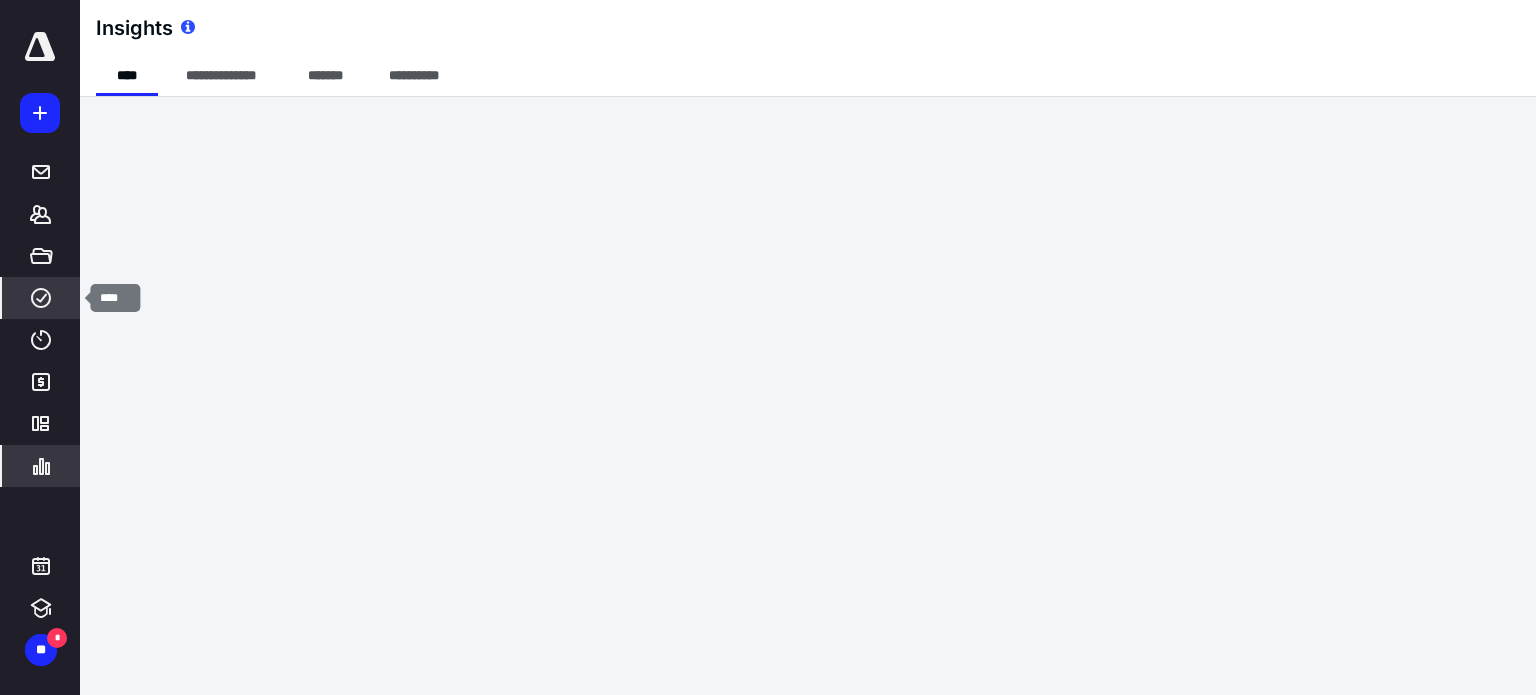click 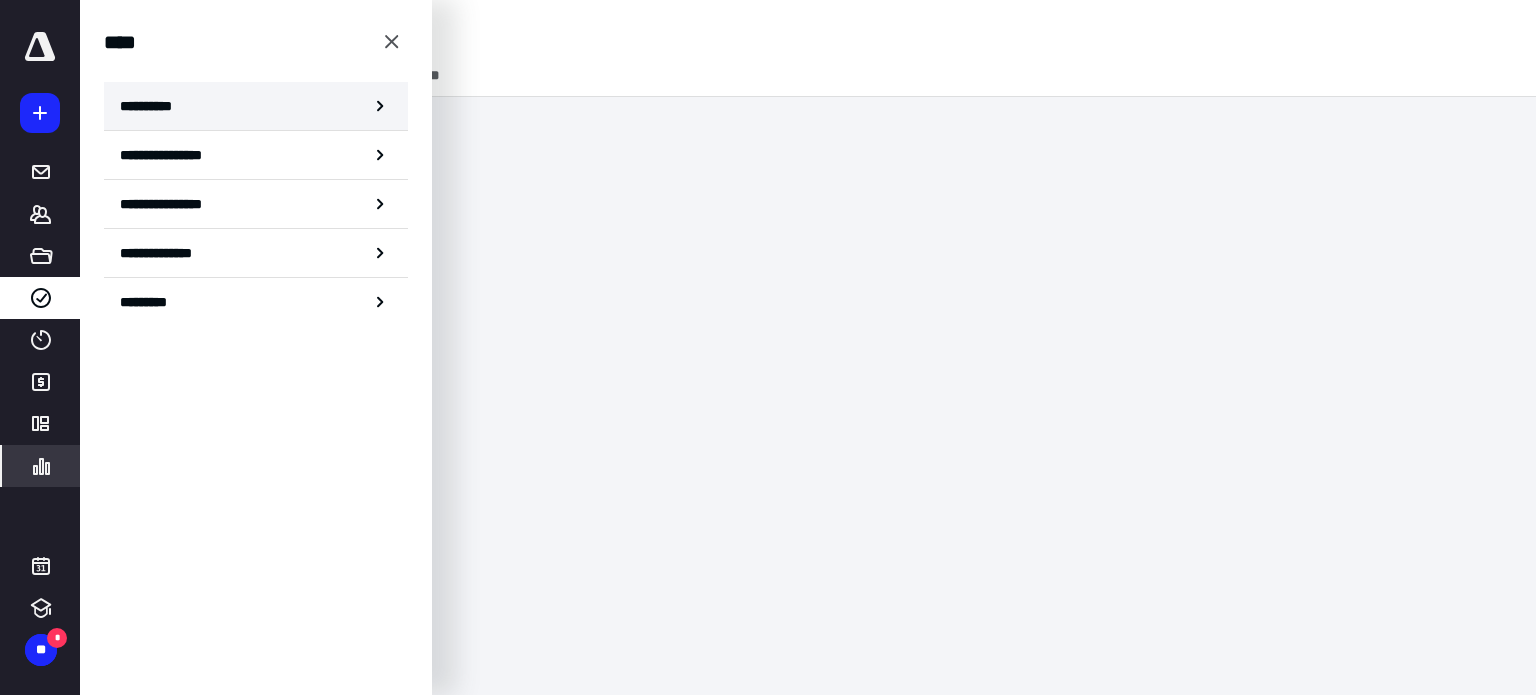click on "**********" at bounding box center (256, 106) 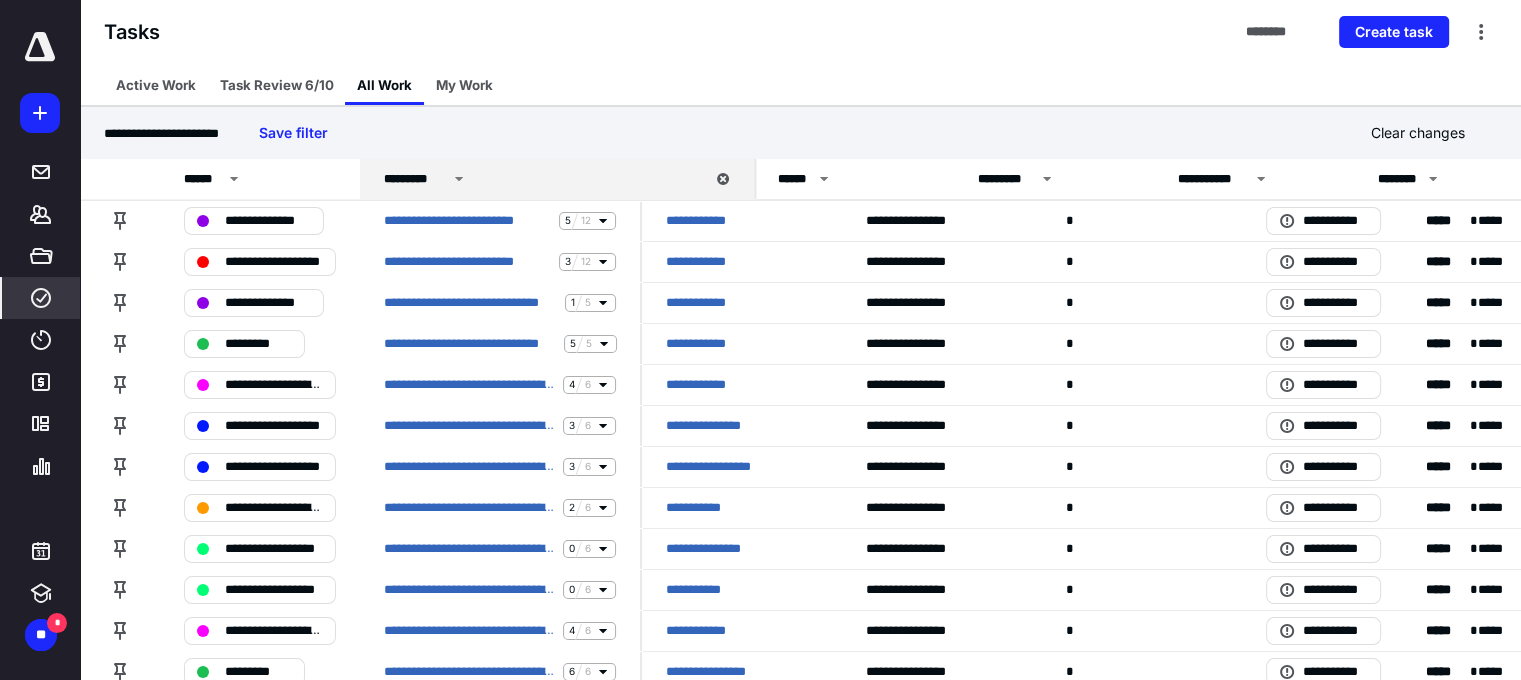 drag, startPoint x: 632, startPoint y: 163, endPoint x: 746, endPoint y: 165, distance: 114.01754 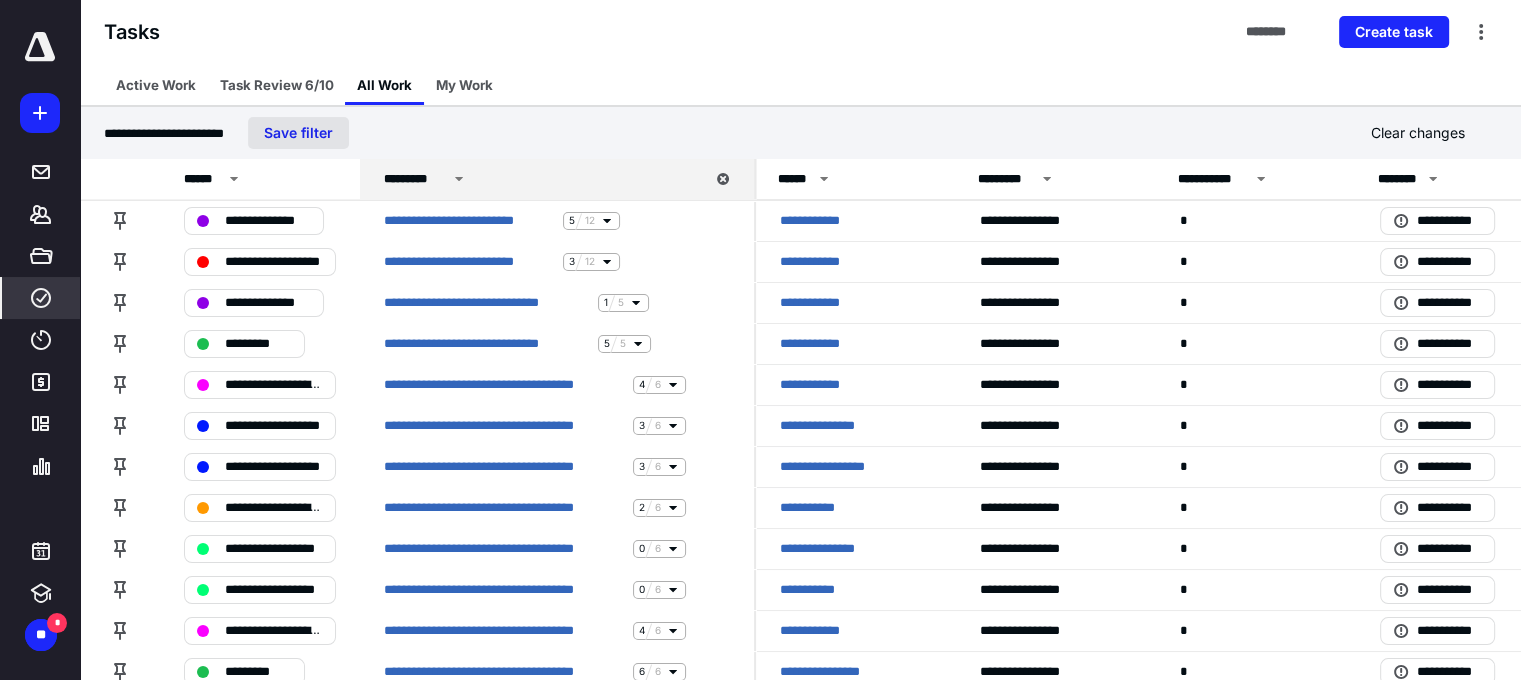 click on "Save filter" at bounding box center (298, 133) 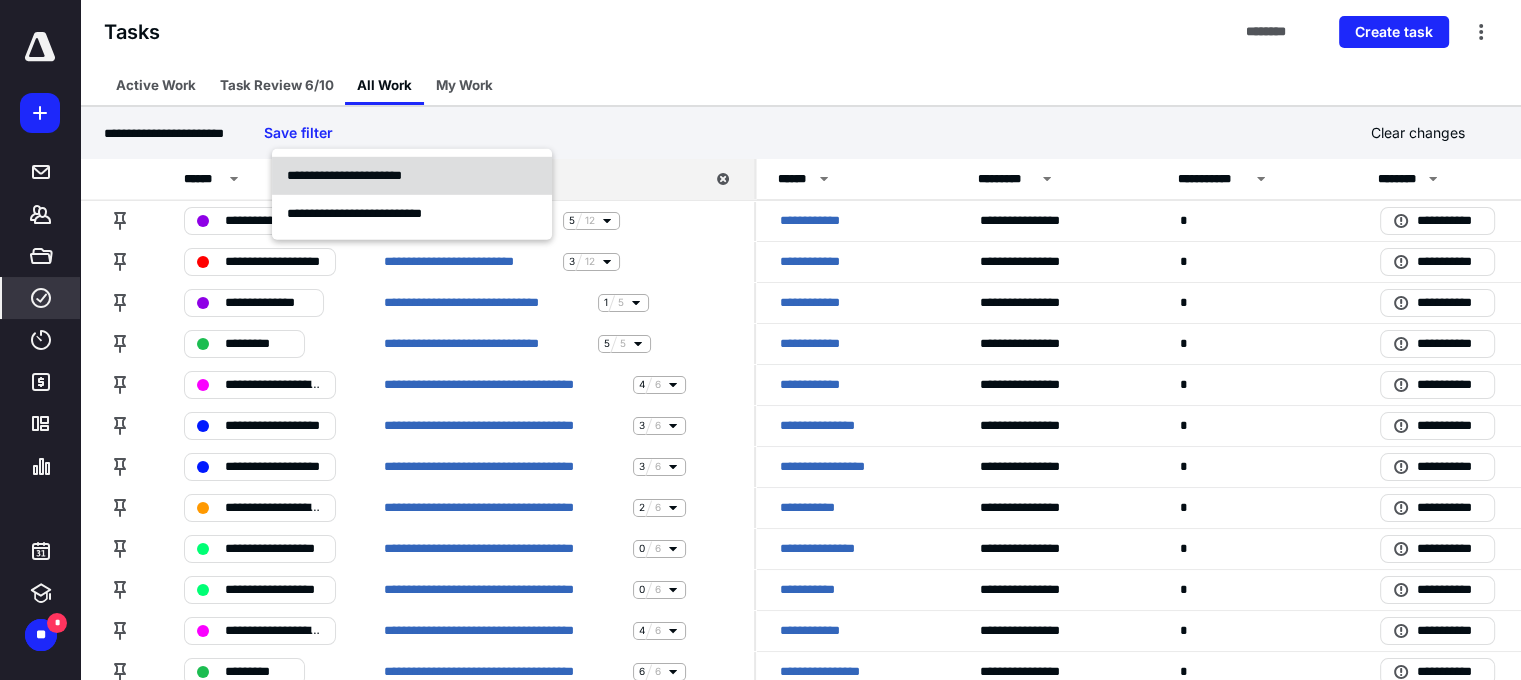 click on "**********" at bounding box center [412, 176] 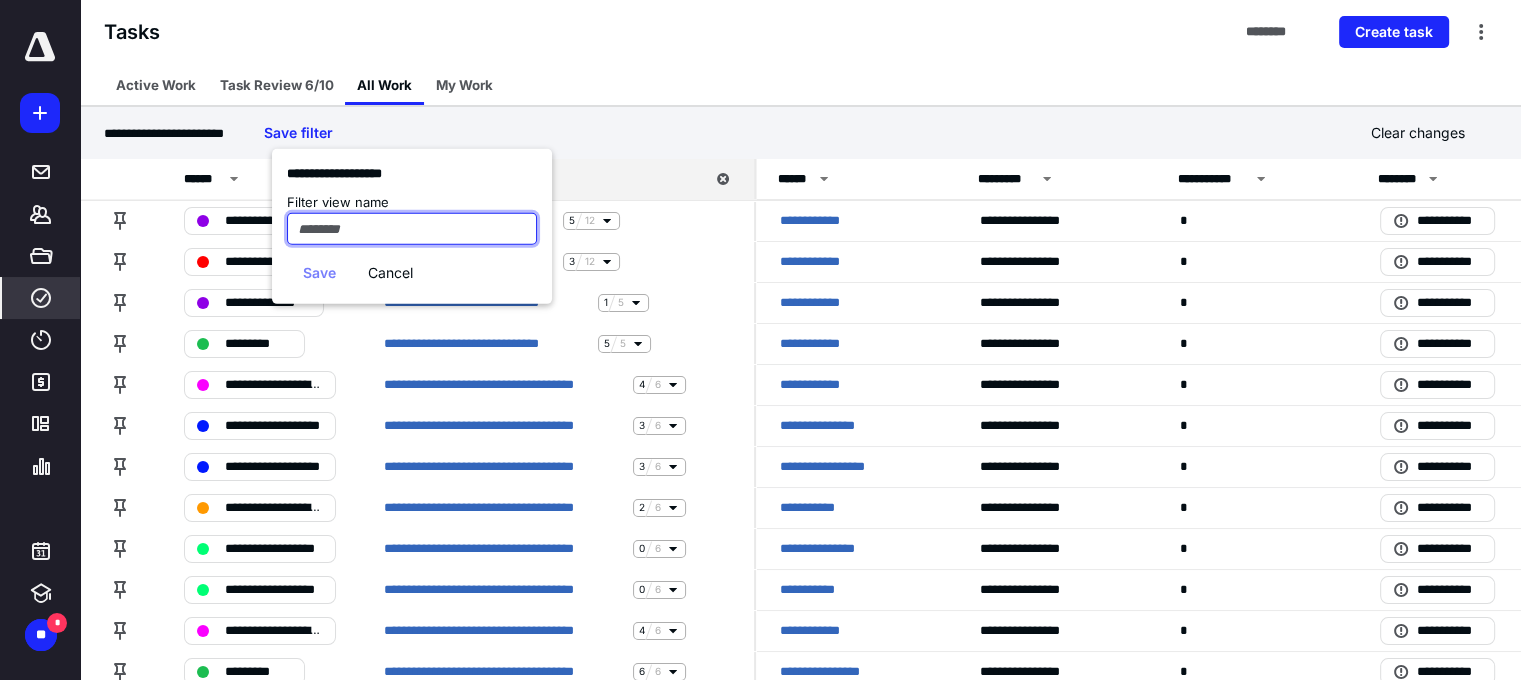 click at bounding box center [412, 229] 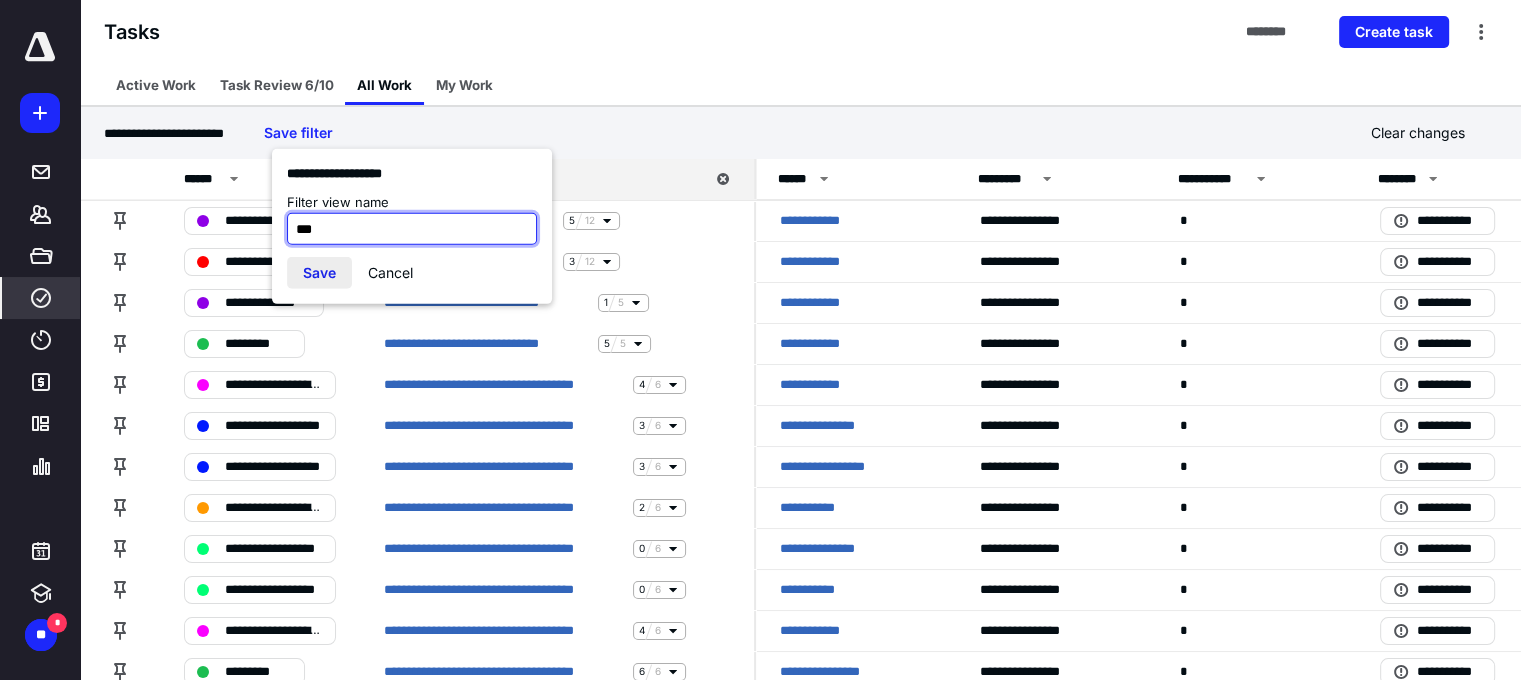 type on "***" 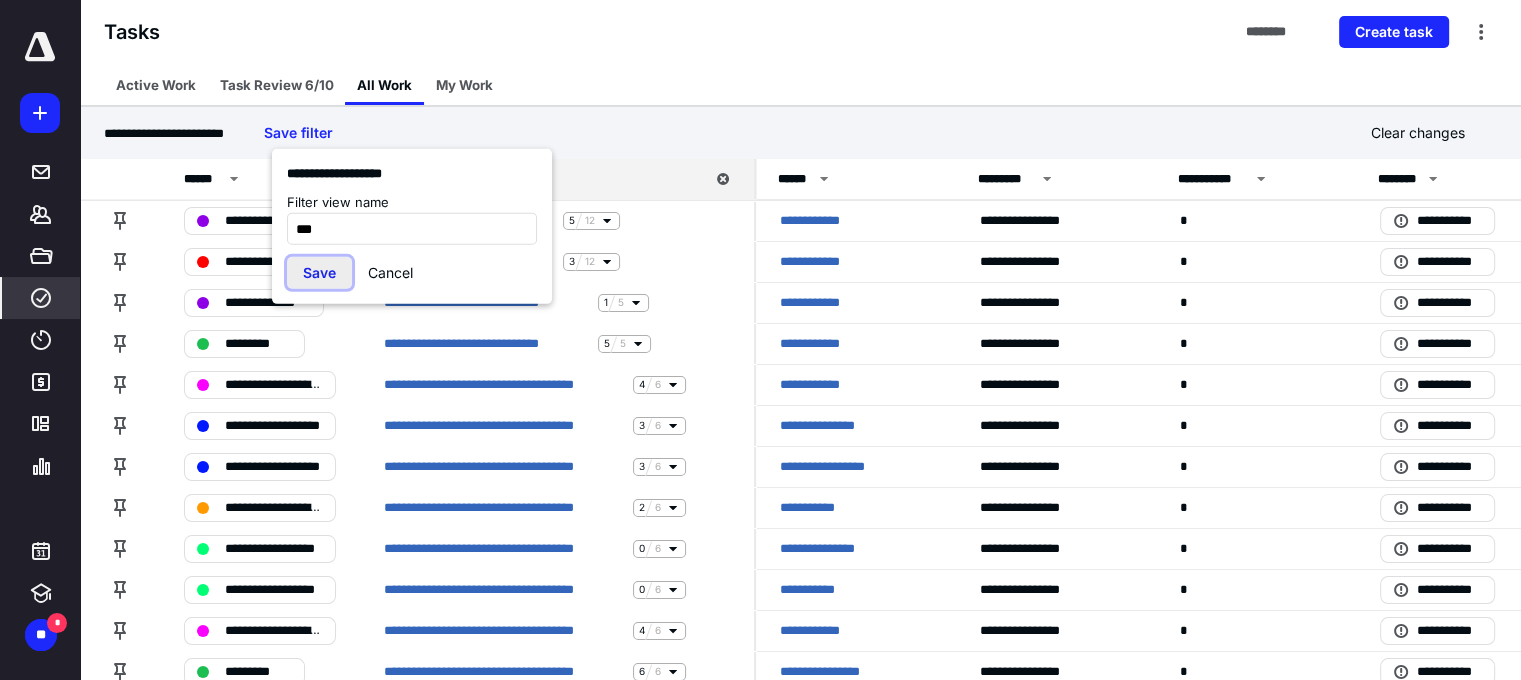 click on "Save" at bounding box center (319, 273) 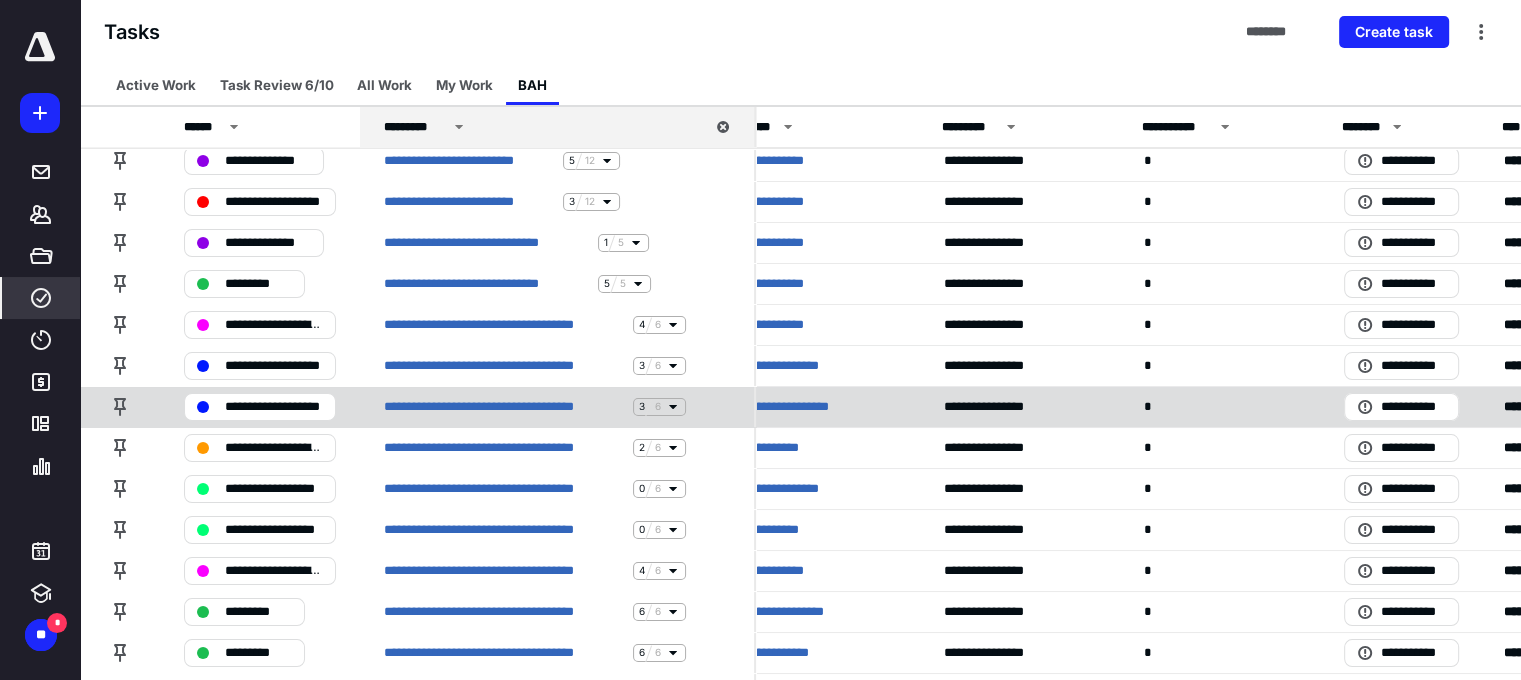 scroll, scrollTop: 8, scrollLeft: 0, axis: vertical 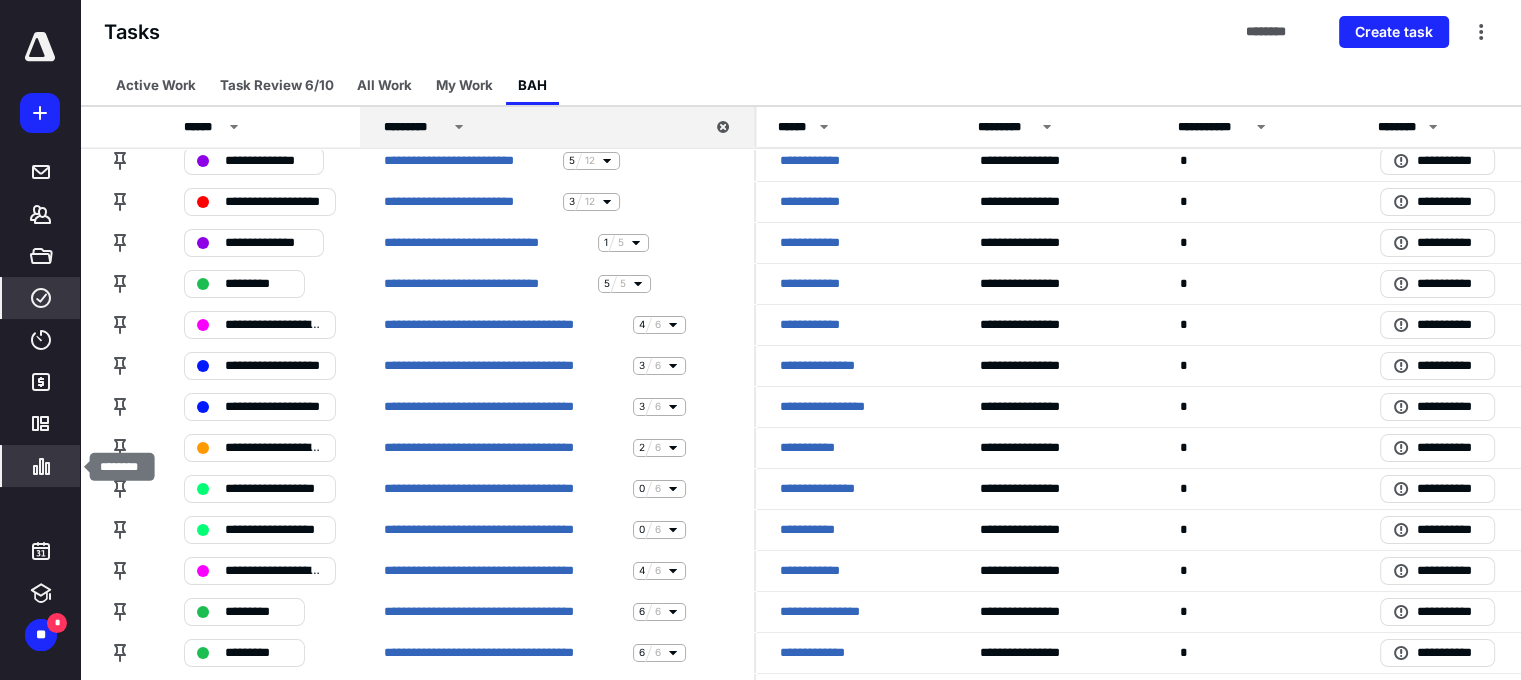 click on "********" at bounding box center [41, 466] 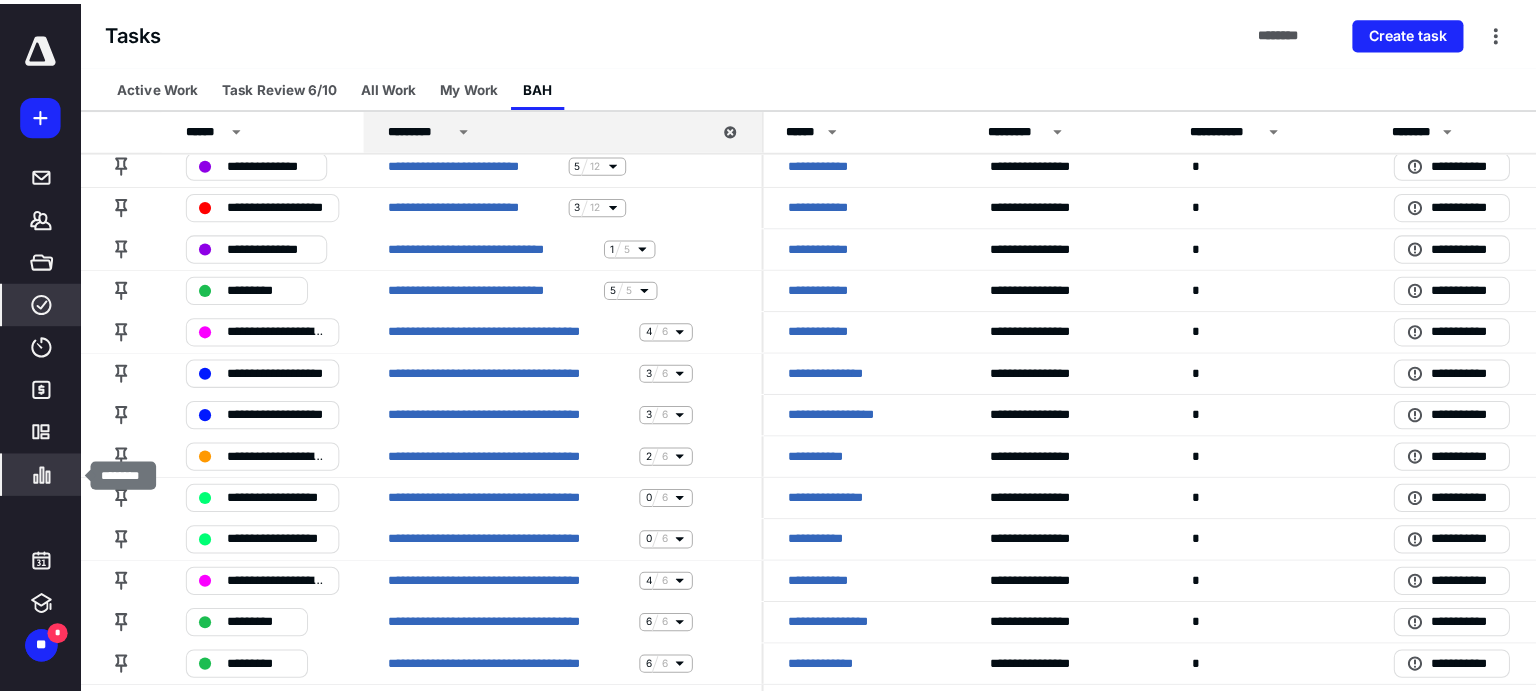 scroll, scrollTop: 0, scrollLeft: 0, axis: both 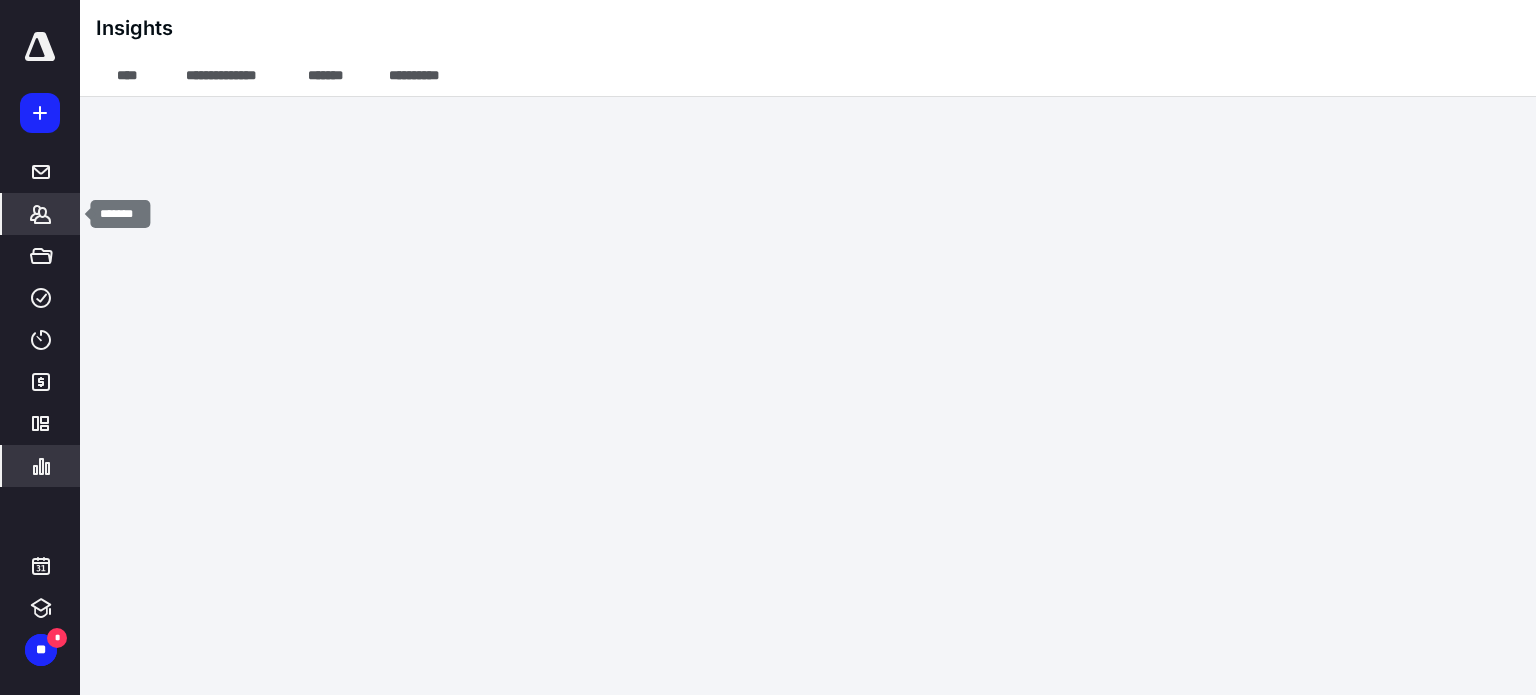 click on "*******" at bounding box center (41, 214) 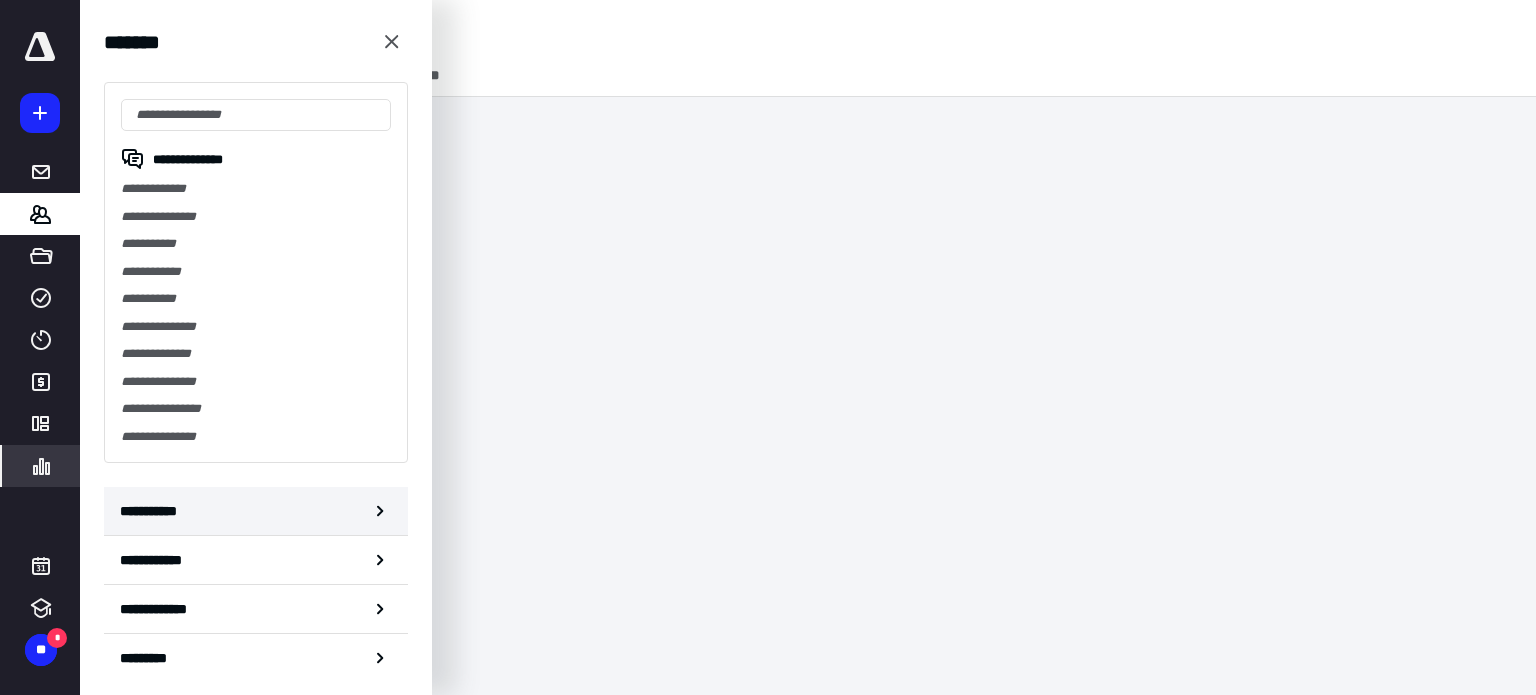 click on "**********" at bounding box center [256, 511] 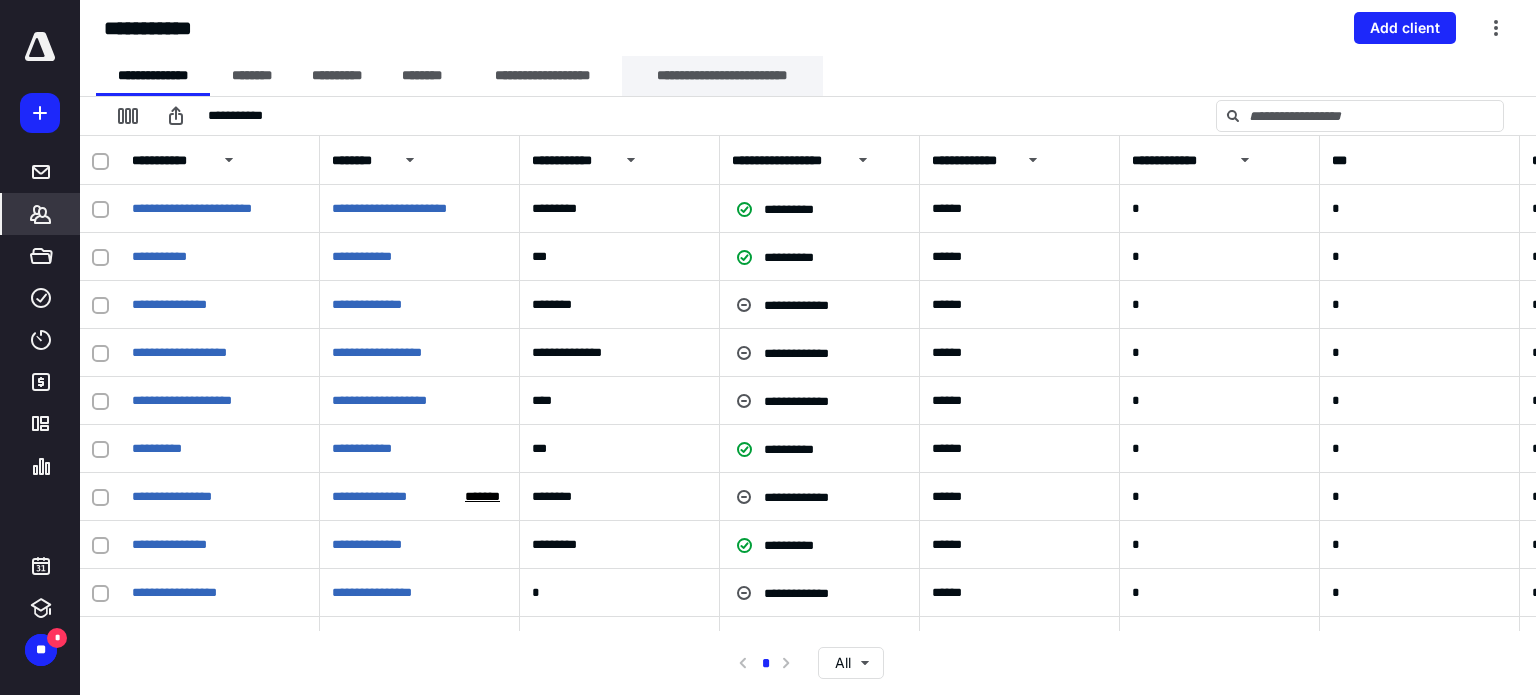 click on "**********" at bounding box center [722, 76] 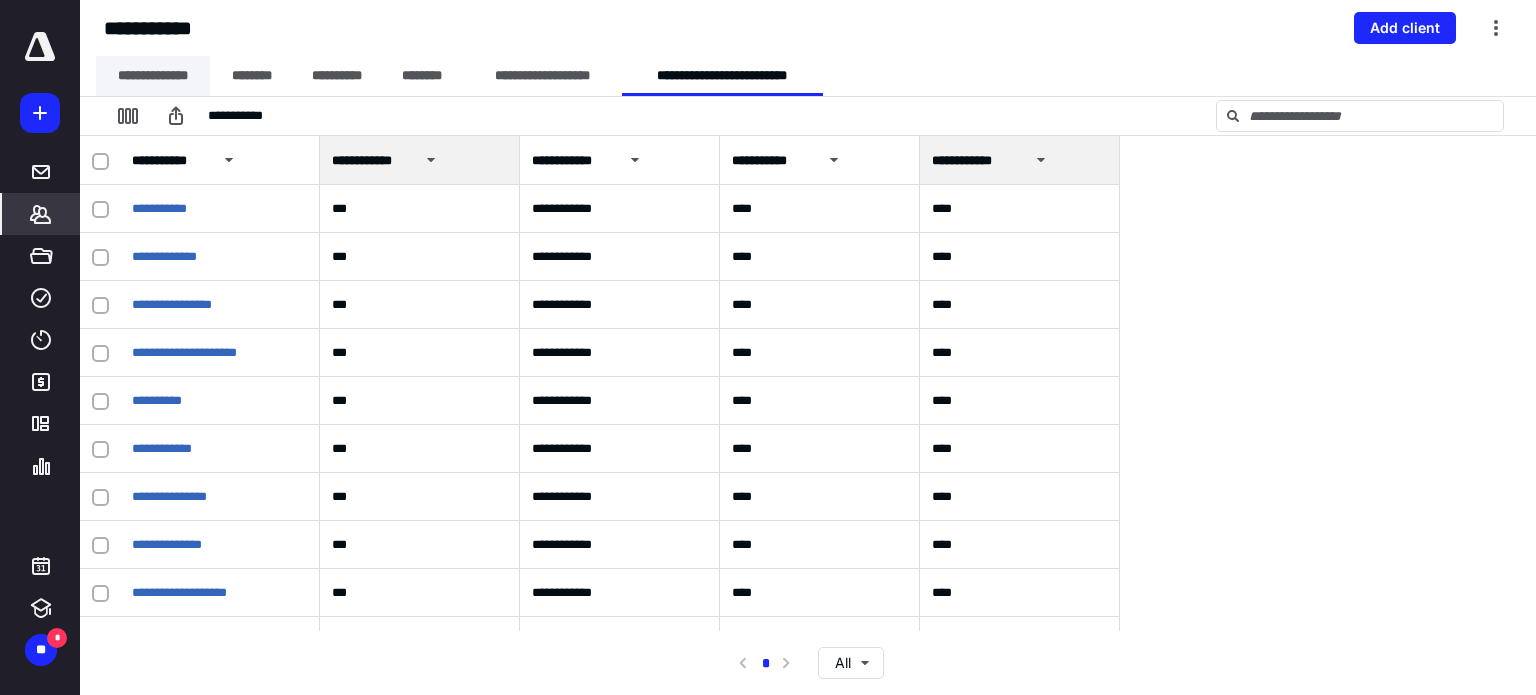 click on "**********" at bounding box center [153, 76] 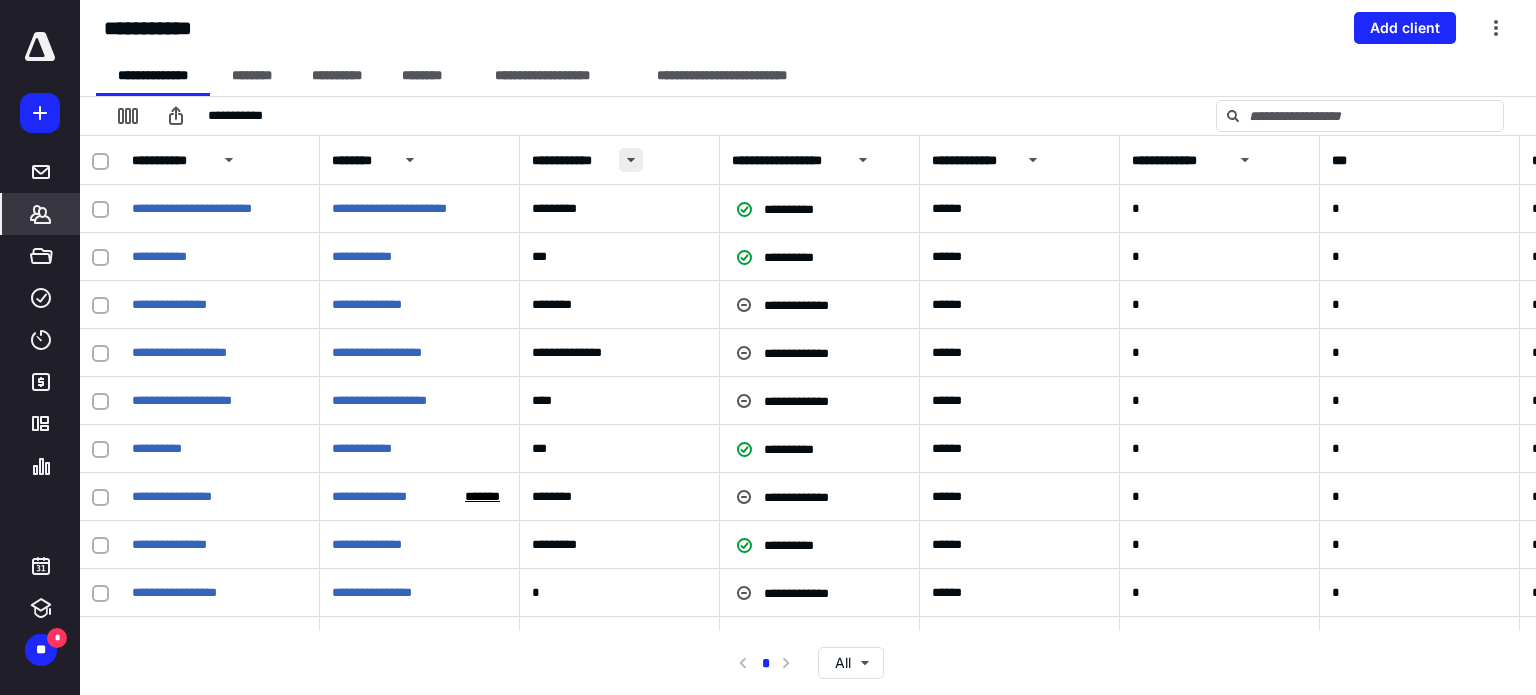 click at bounding box center [631, 160] 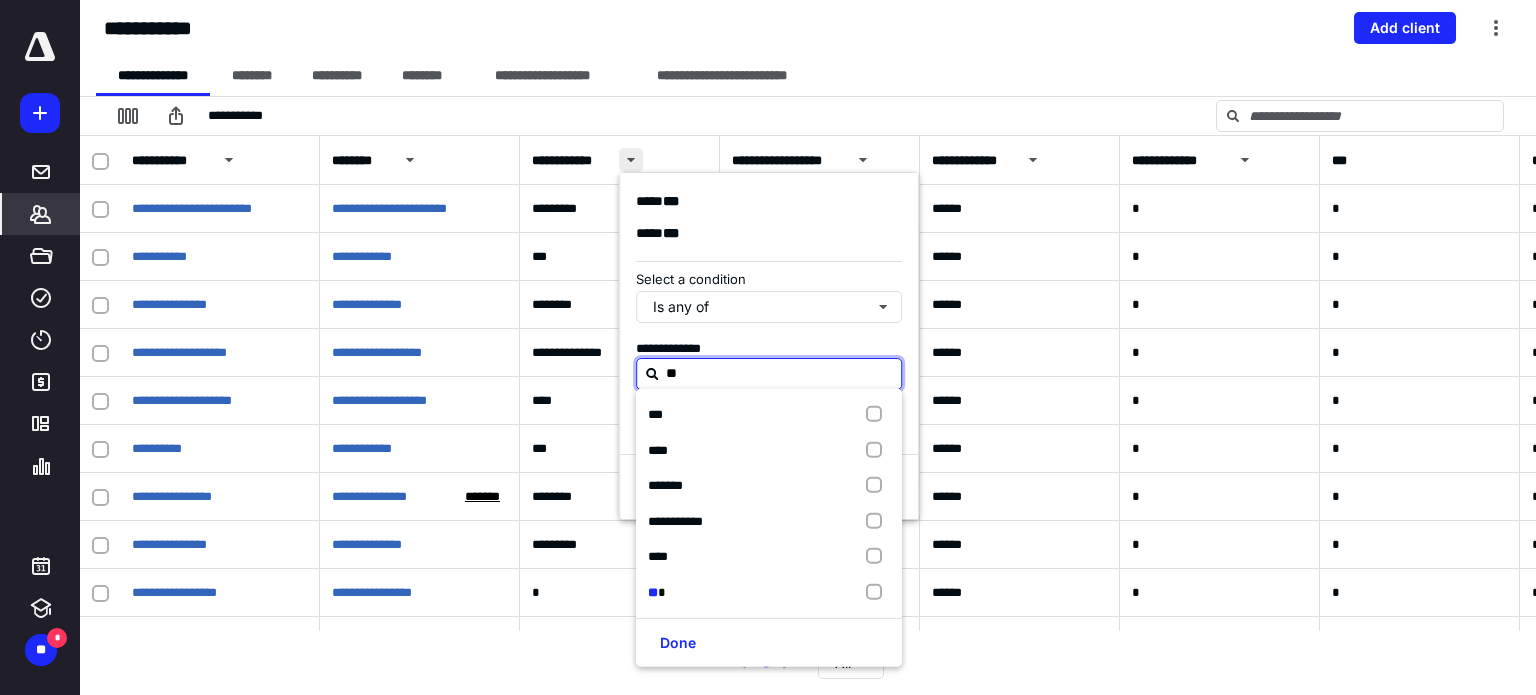 type on "***" 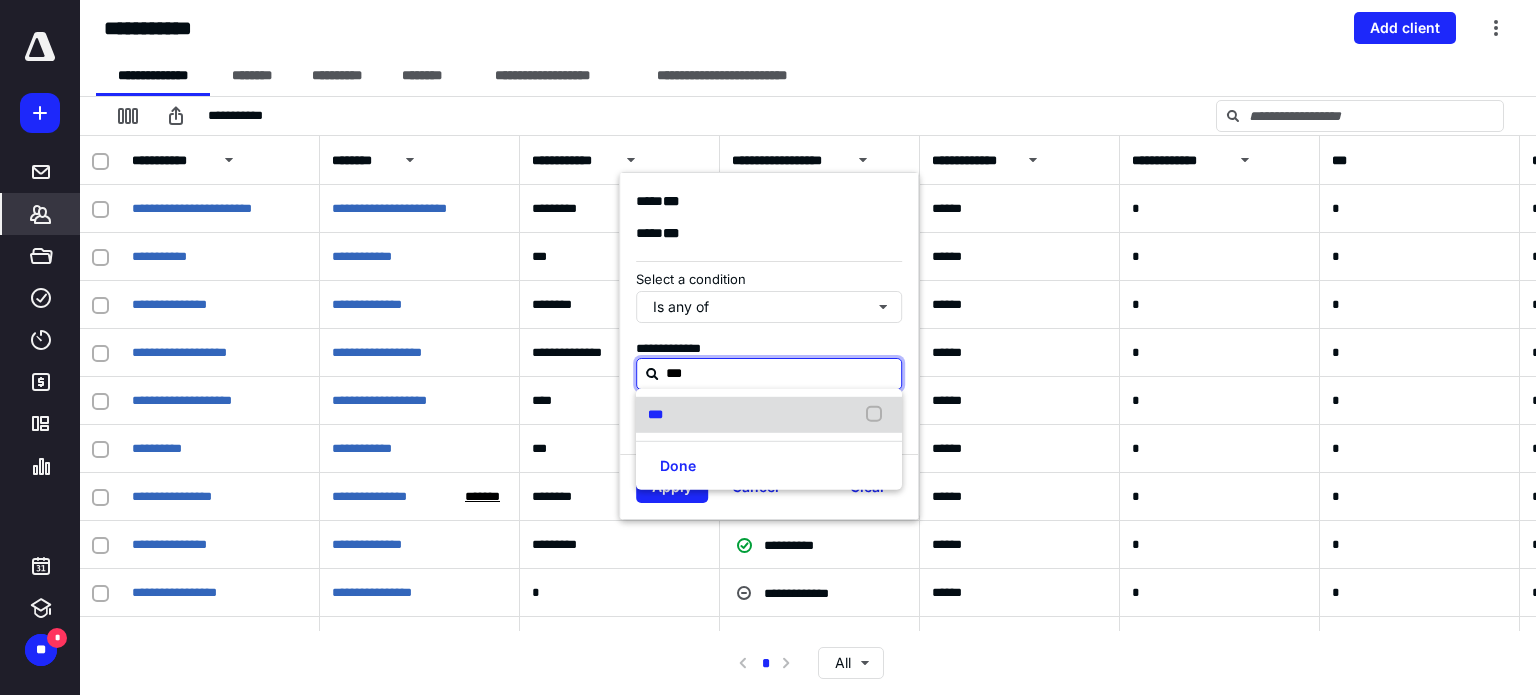 click on "***" at bounding box center (769, 415) 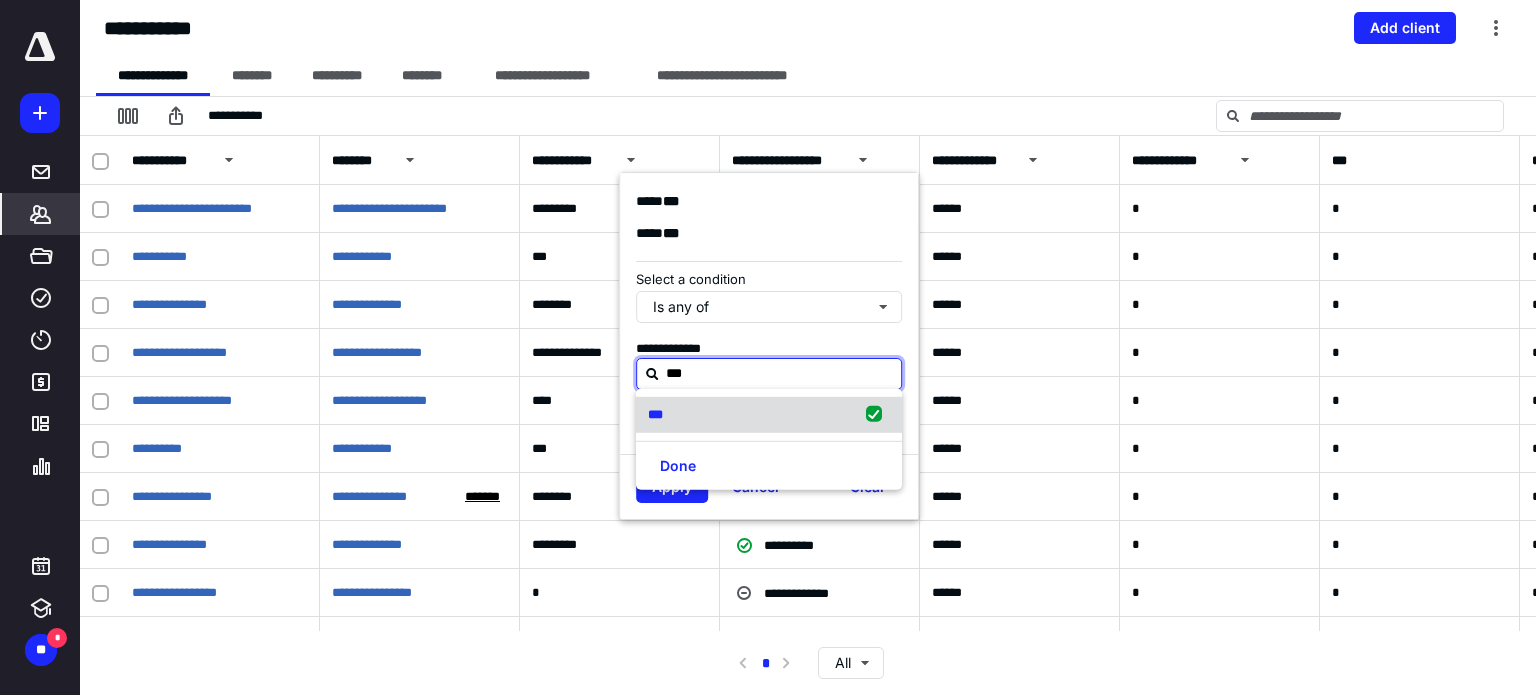 checkbox on "true" 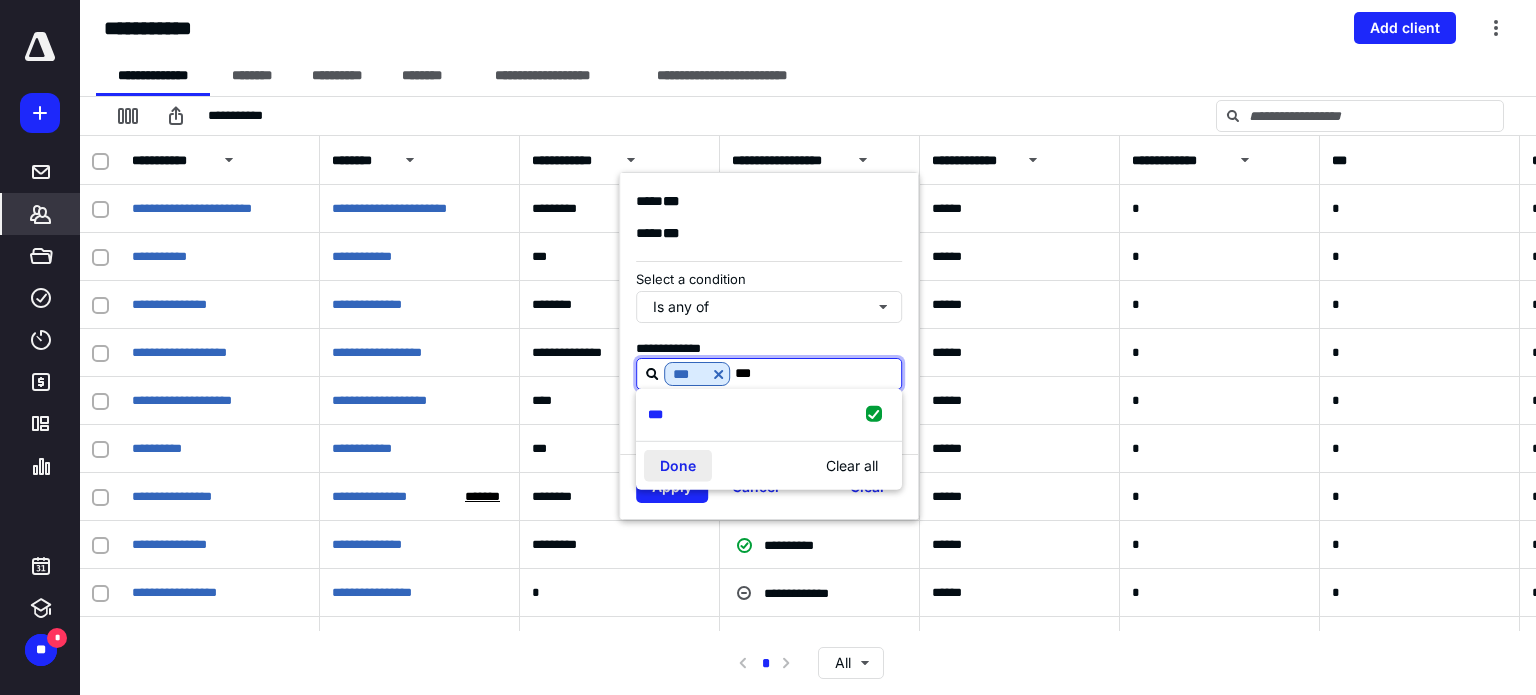 type on "***" 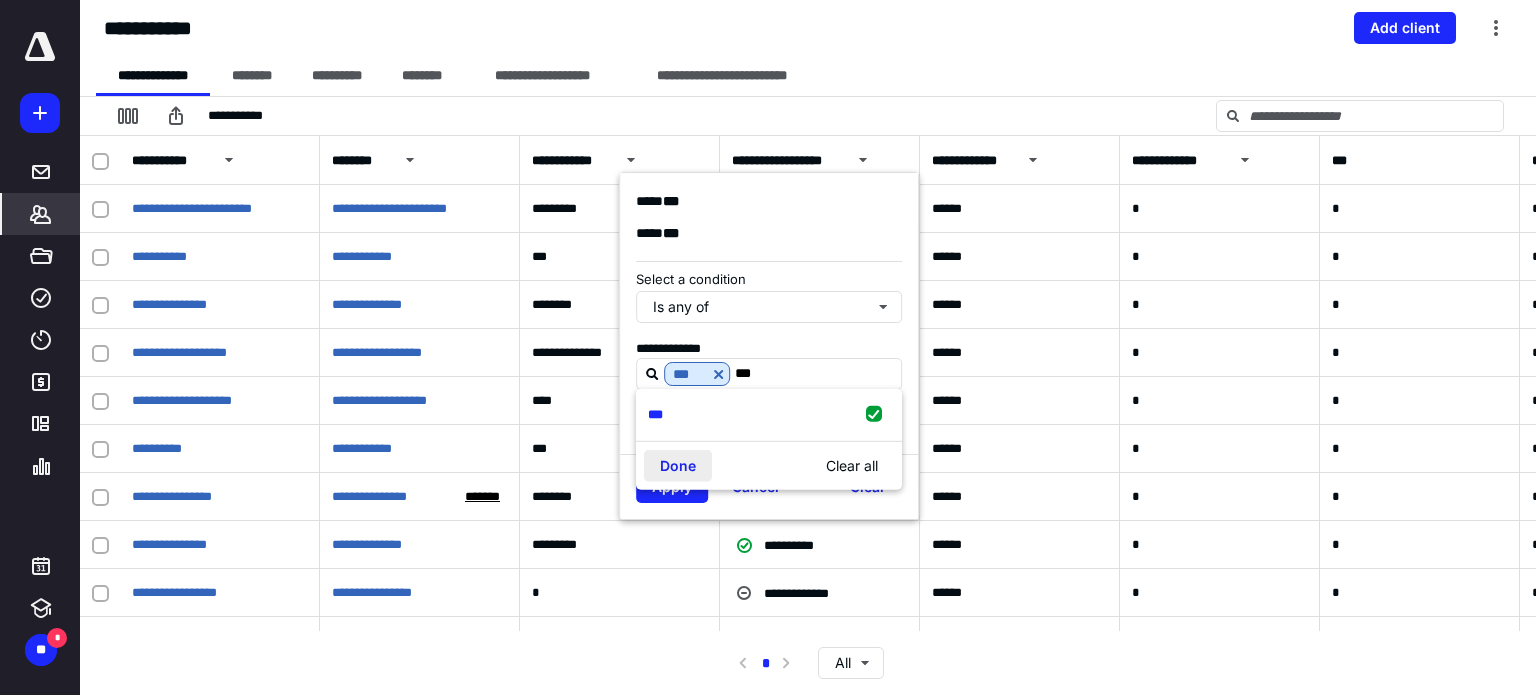 click on "Done" at bounding box center (678, 465) 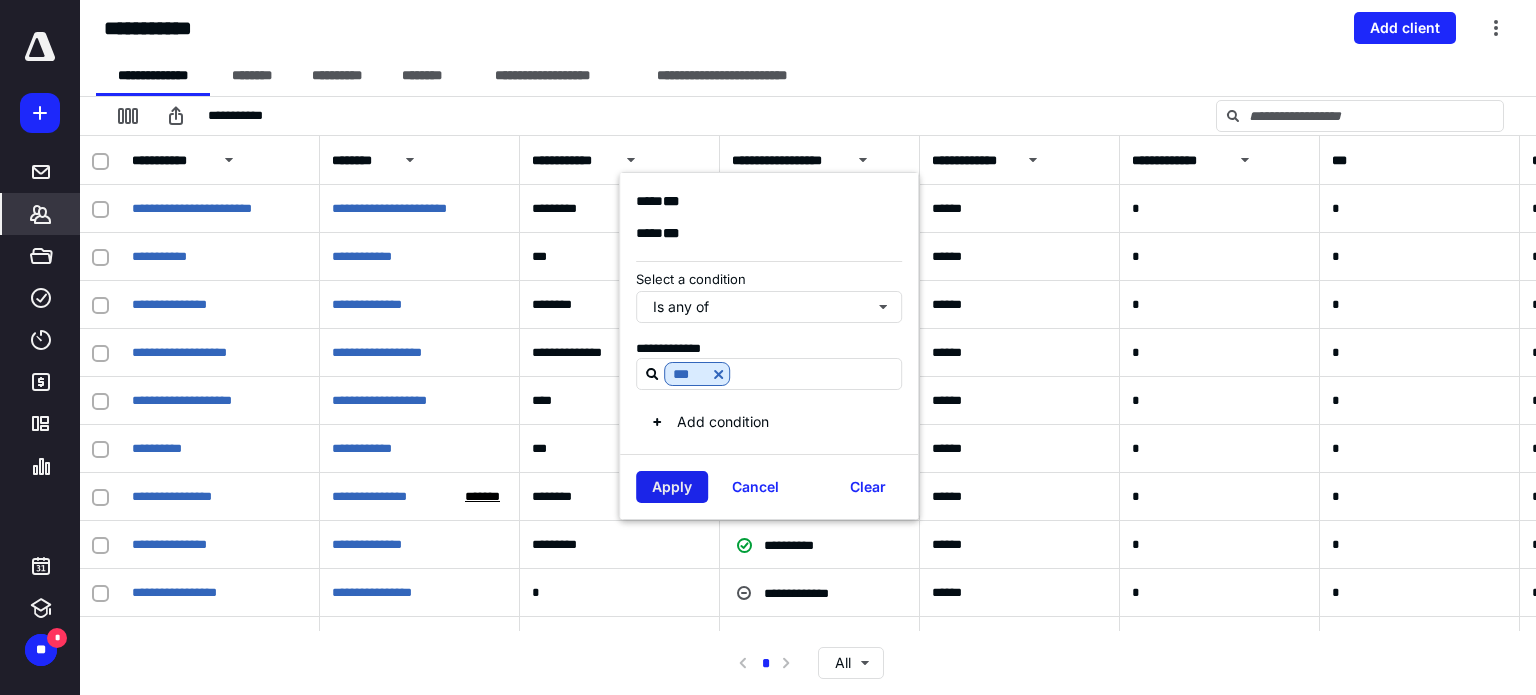 click on "Apply" at bounding box center (672, 487) 